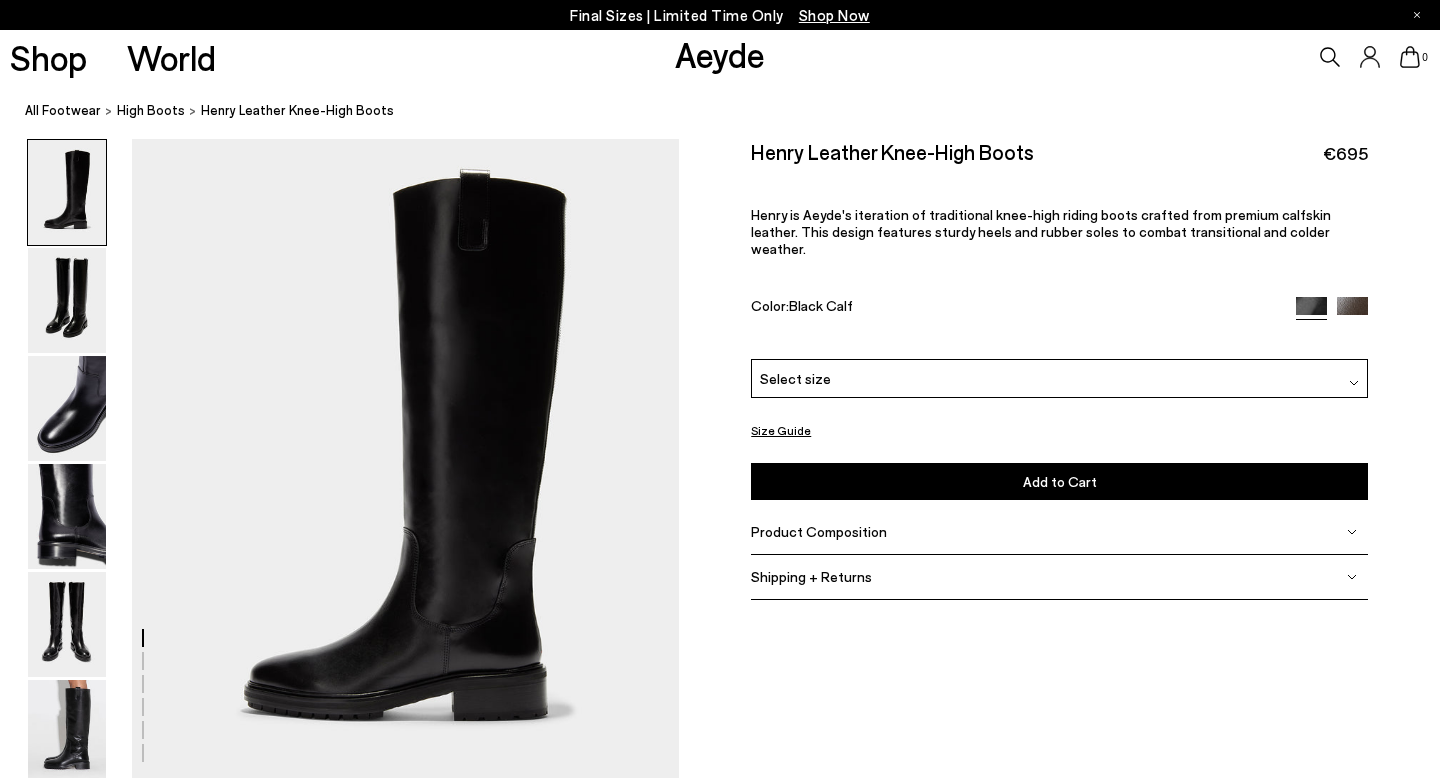 scroll, scrollTop: 0, scrollLeft: 0, axis: both 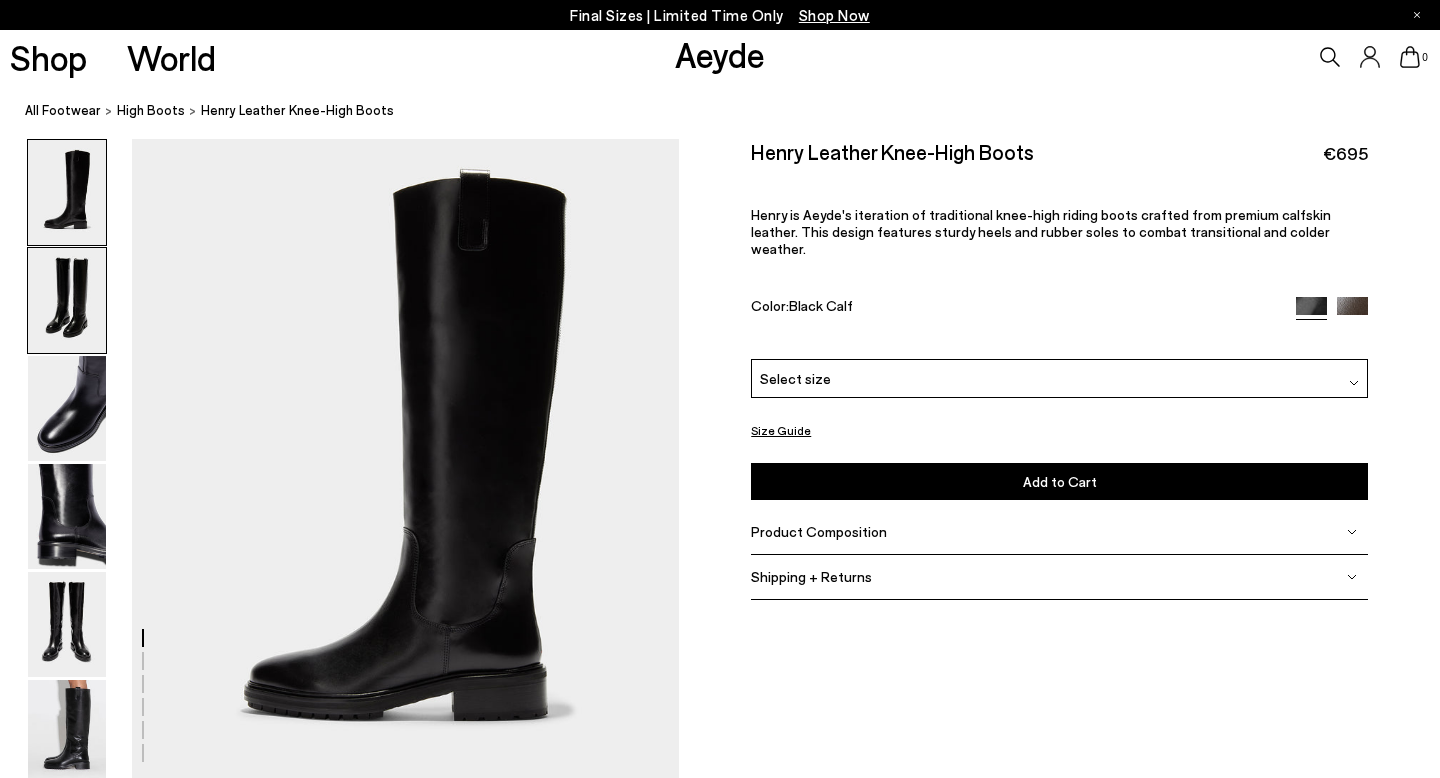 click at bounding box center (67, 300) 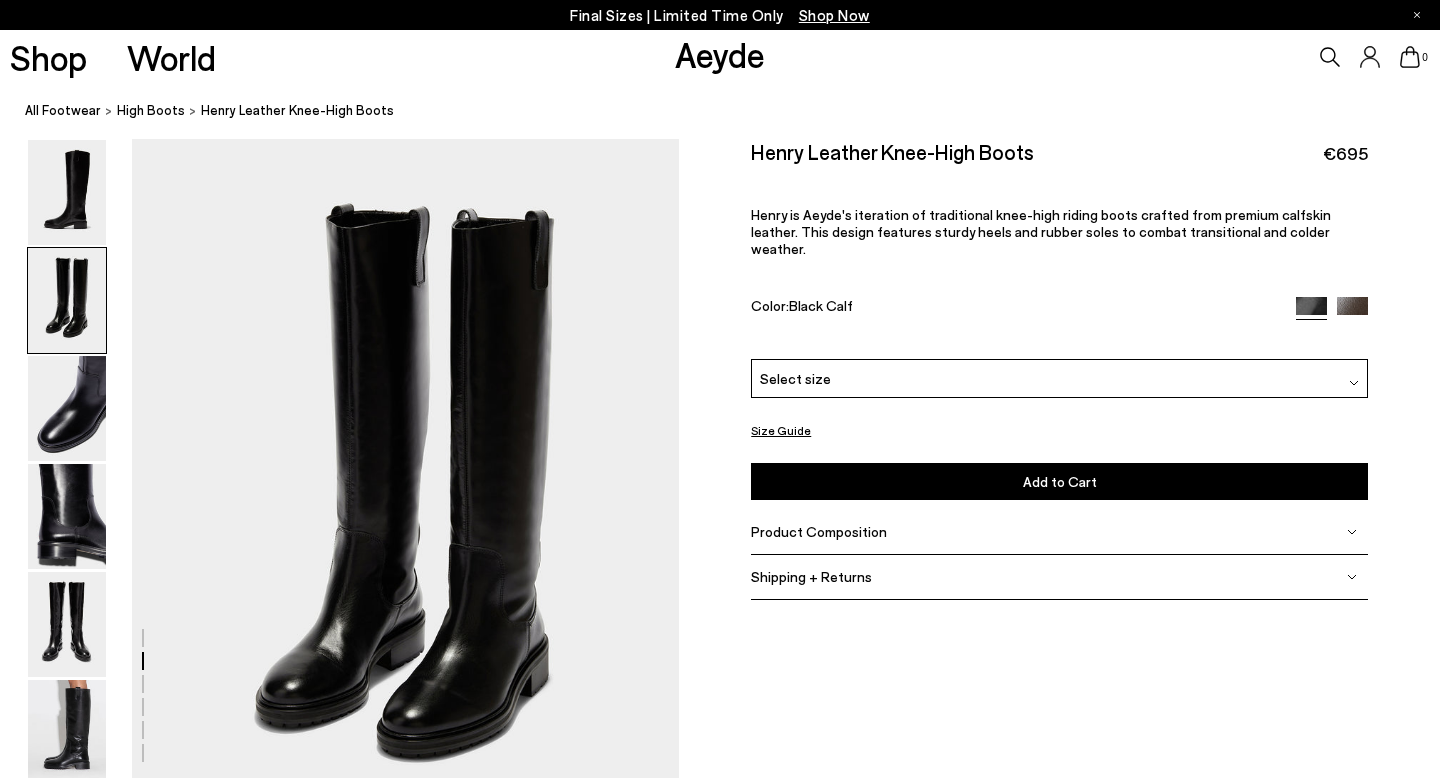 scroll, scrollTop: 644, scrollLeft: 0, axis: vertical 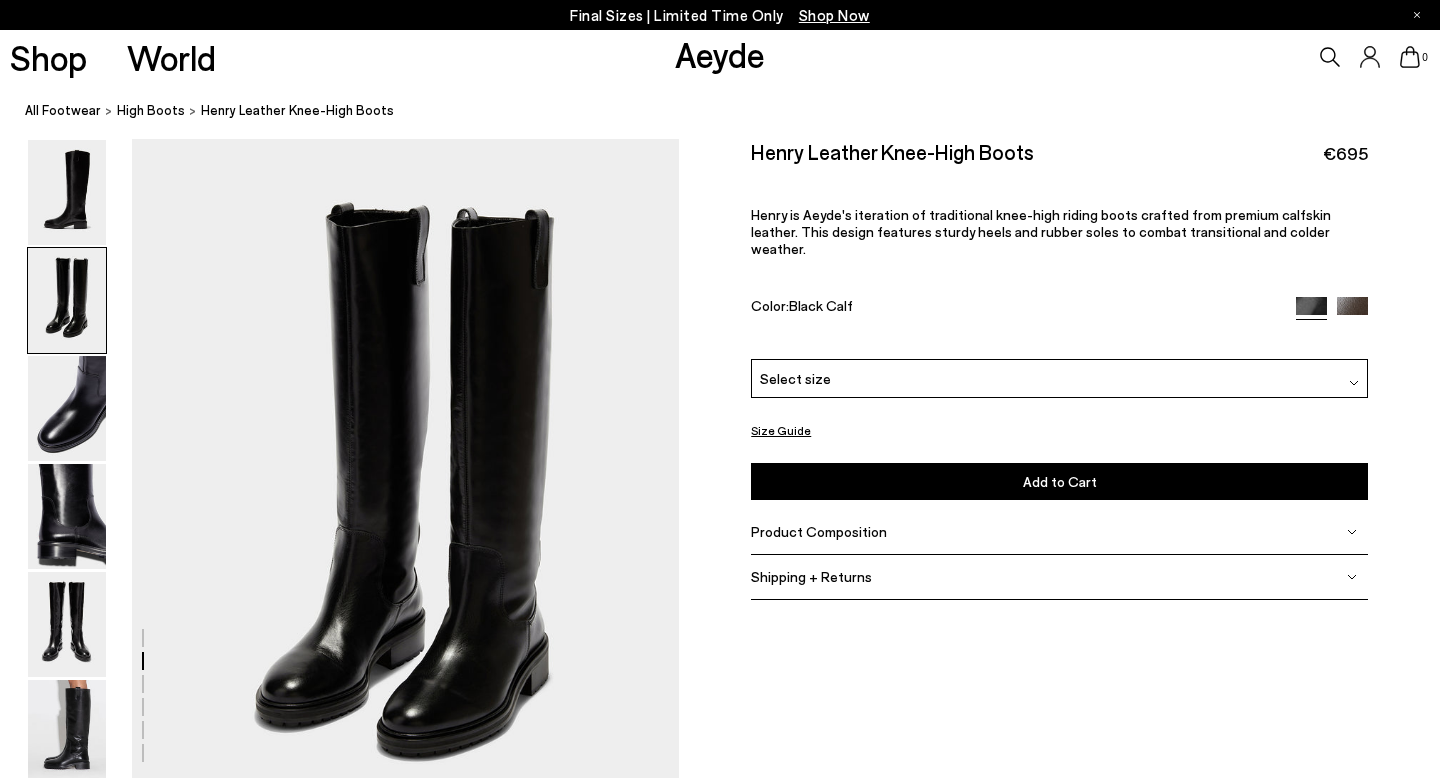 click at bounding box center (339, 1646) 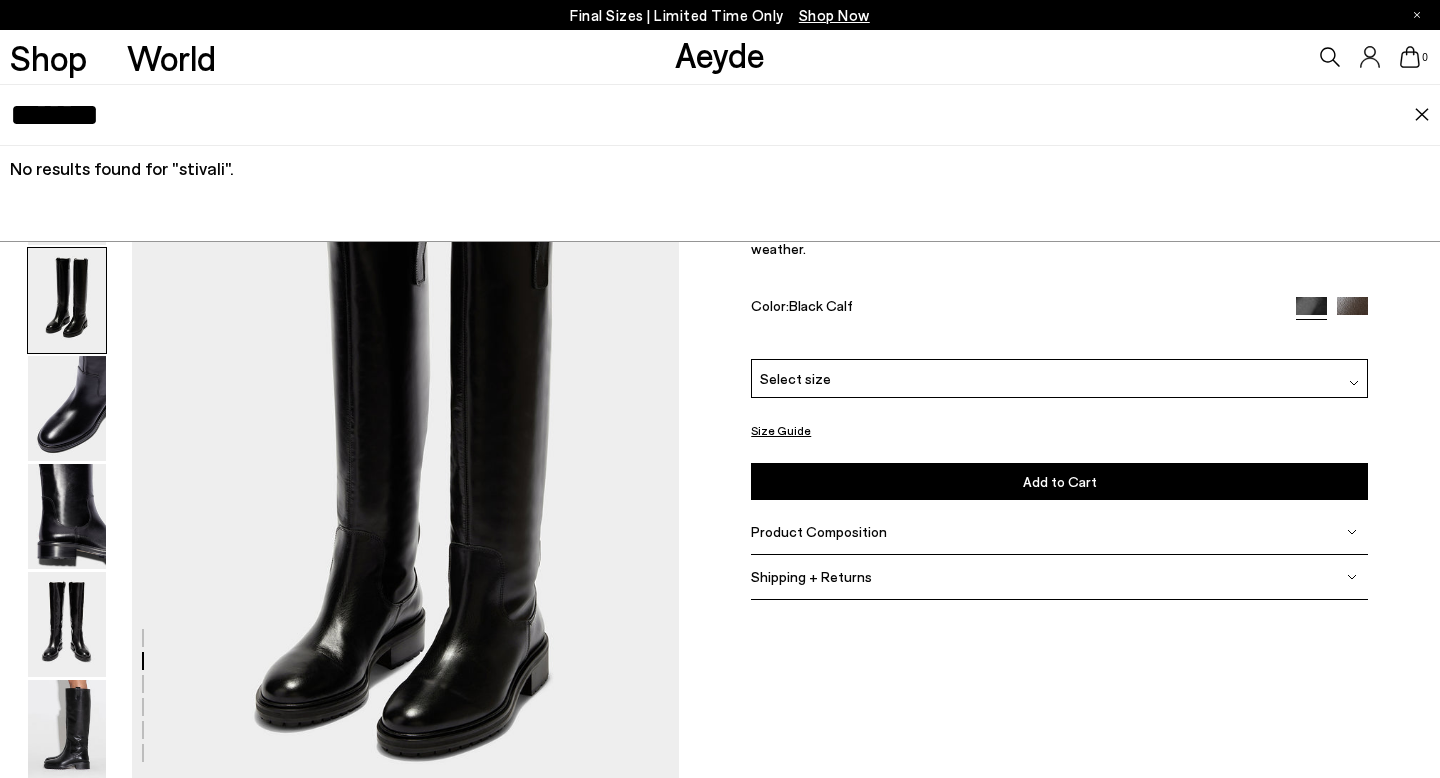 type on "*******" 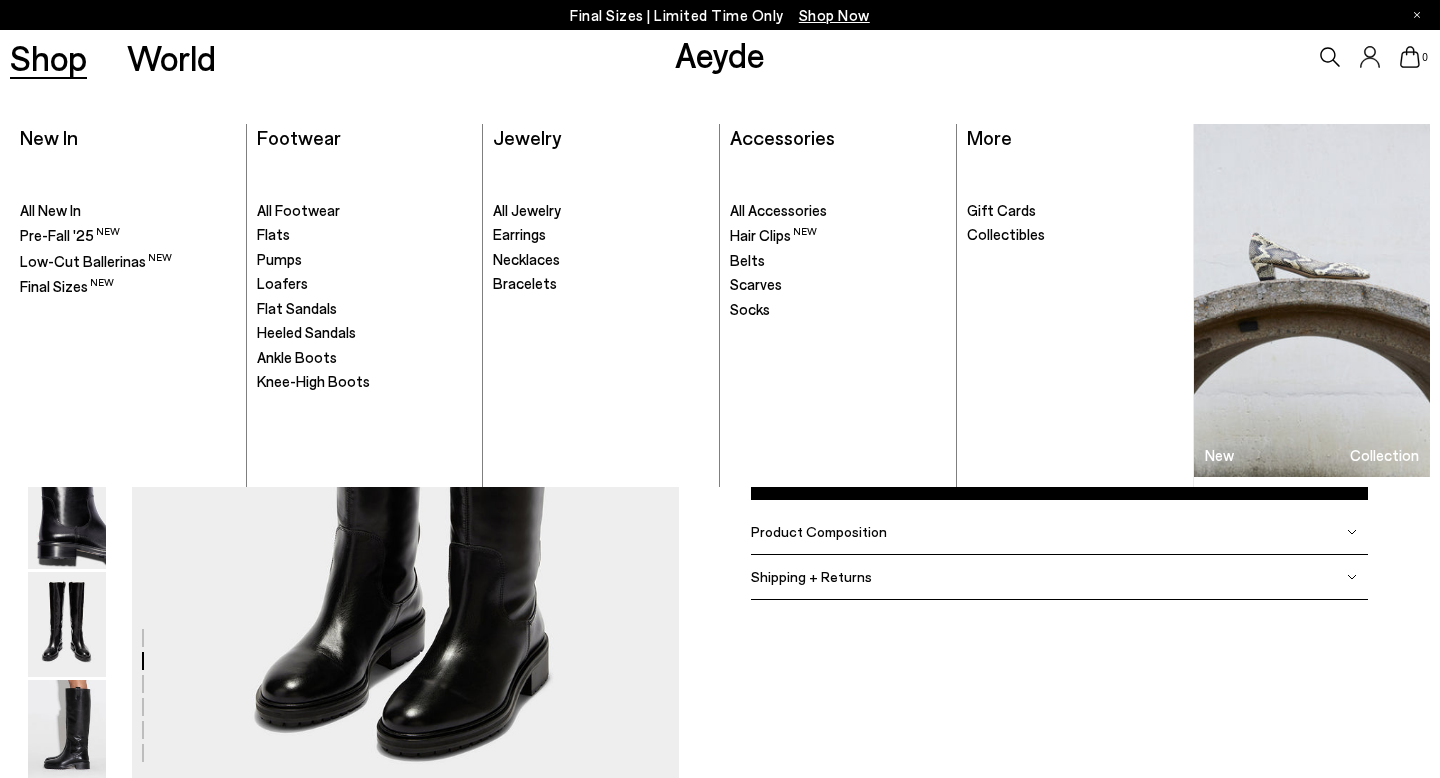 click on "Shop" at bounding box center [48, 57] 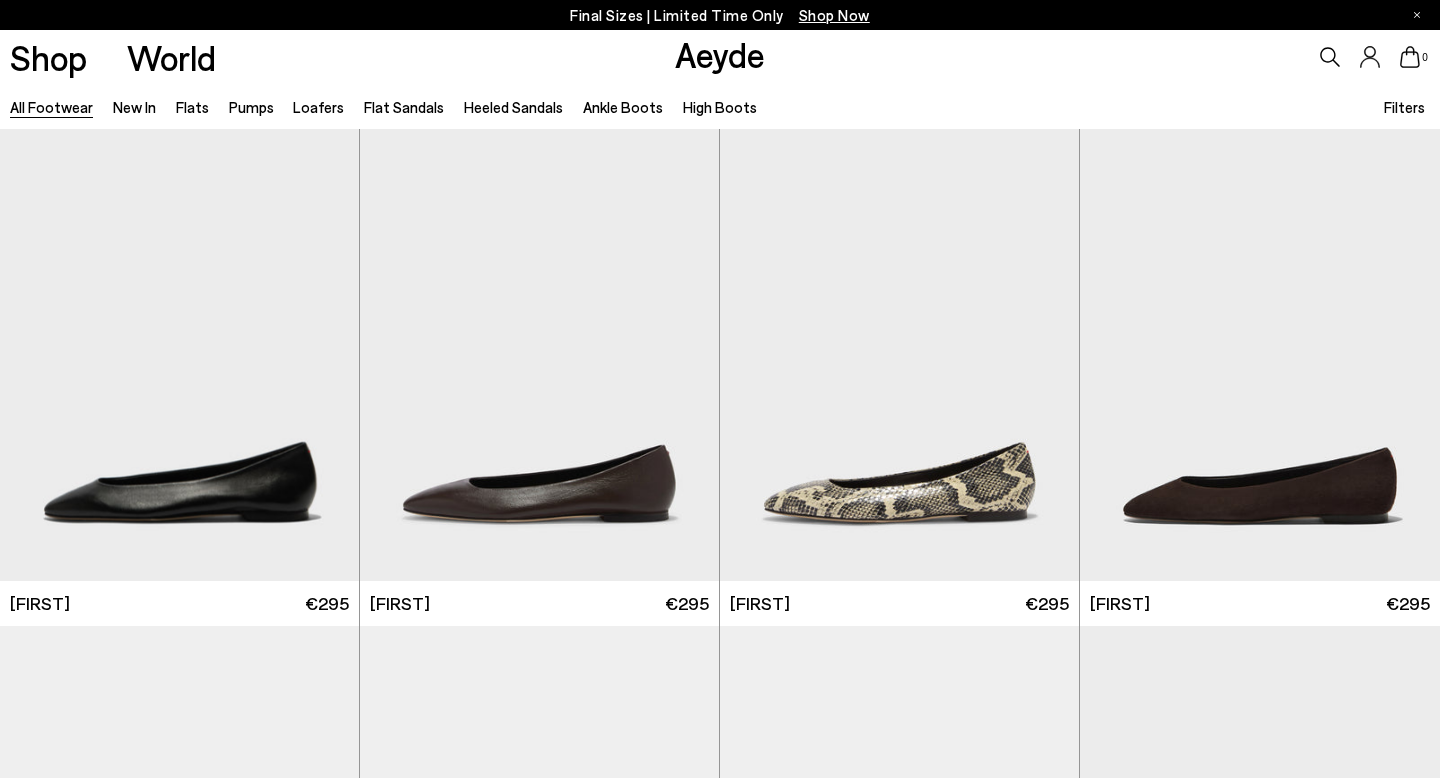 scroll, scrollTop: 0, scrollLeft: 0, axis: both 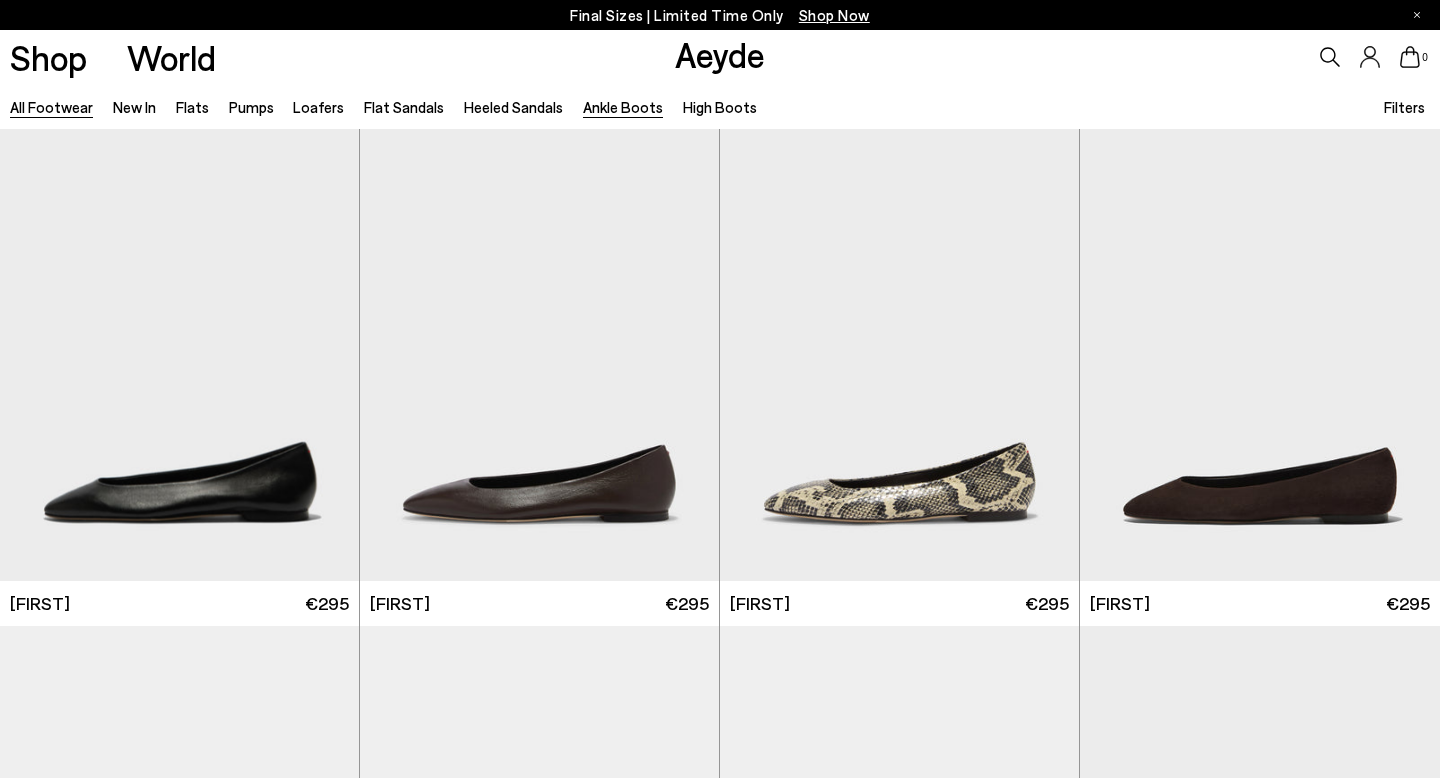 click on "Ankle Boots" at bounding box center (623, 107) 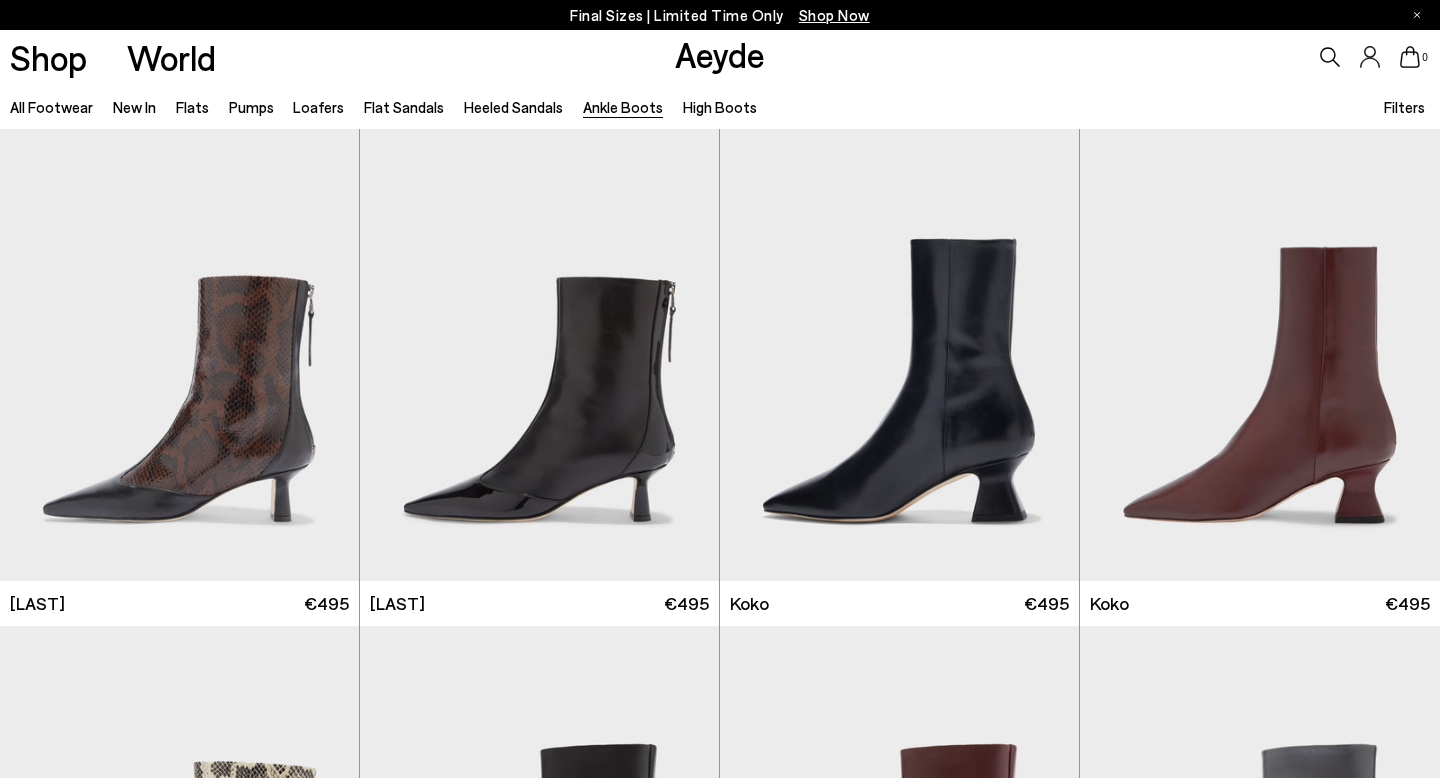 scroll, scrollTop: 0, scrollLeft: 0, axis: both 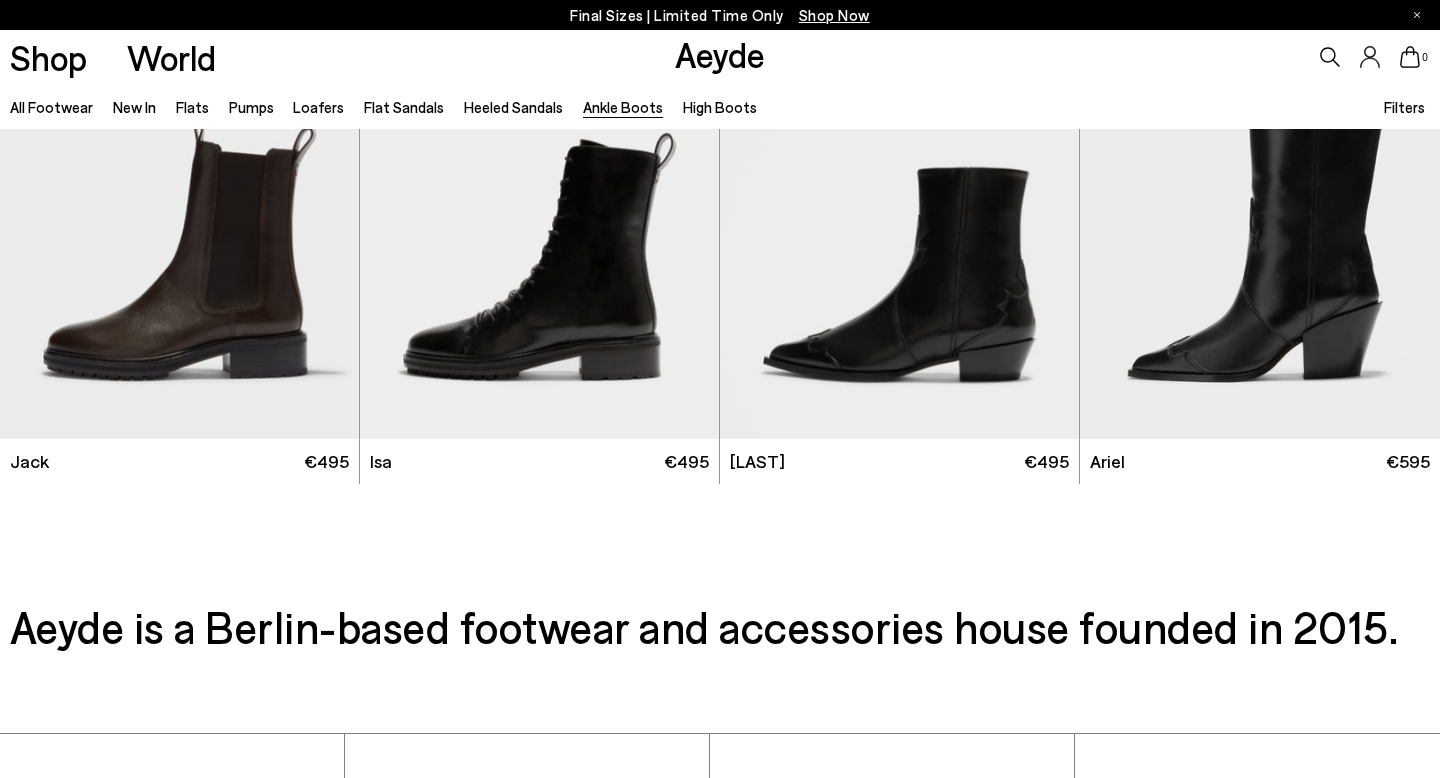 click on "Ankle Boots" at bounding box center (623, 107) 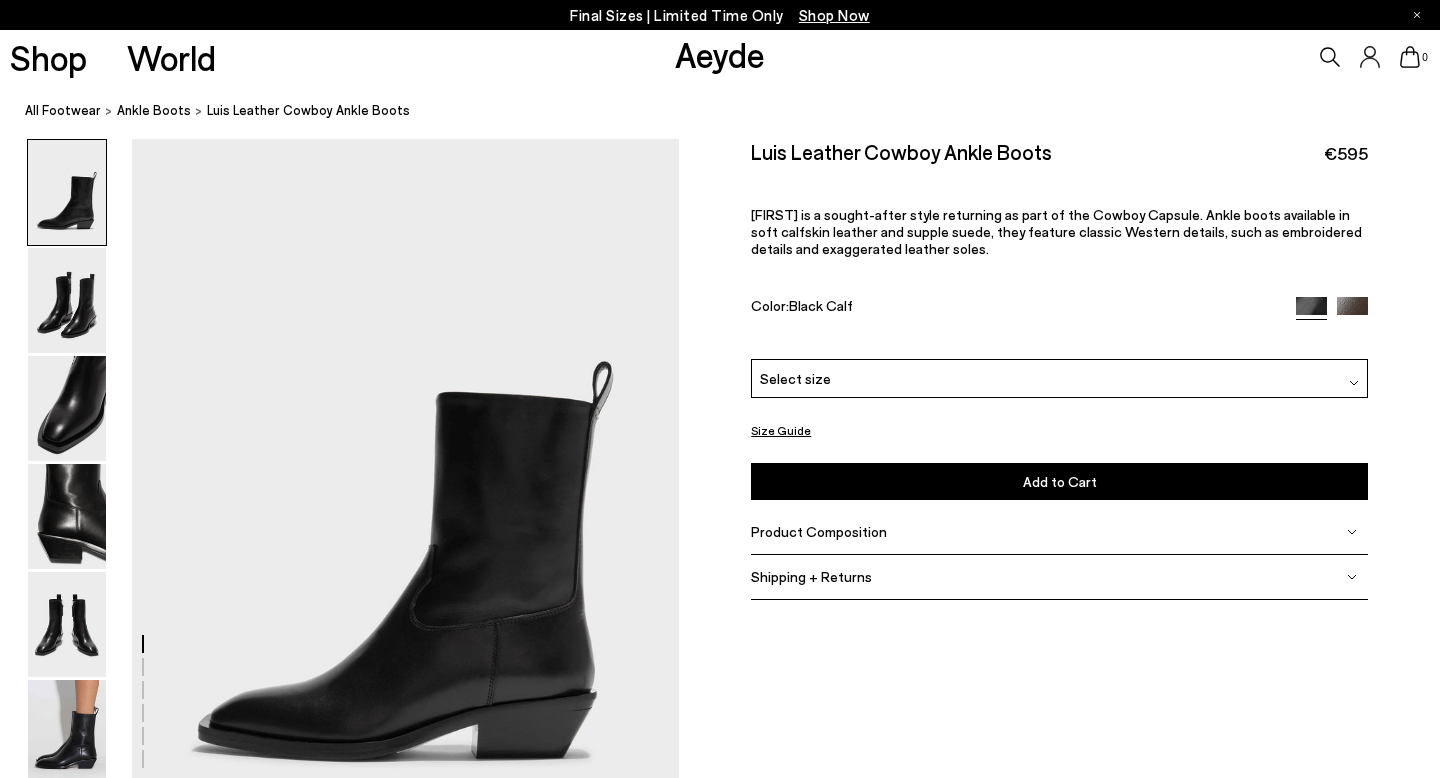scroll, scrollTop: 0, scrollLeft: 0, axis: both 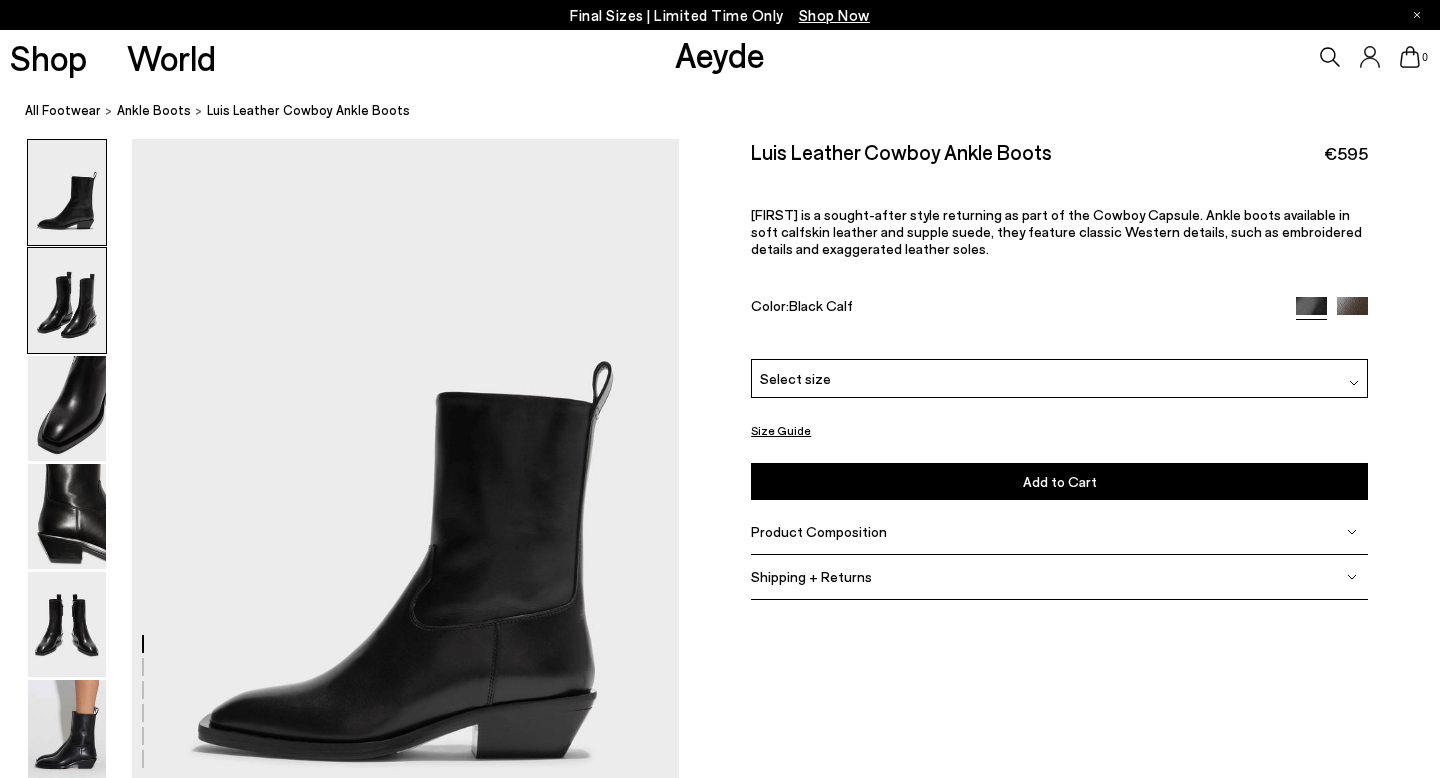 click at bounding box center [67, 300] 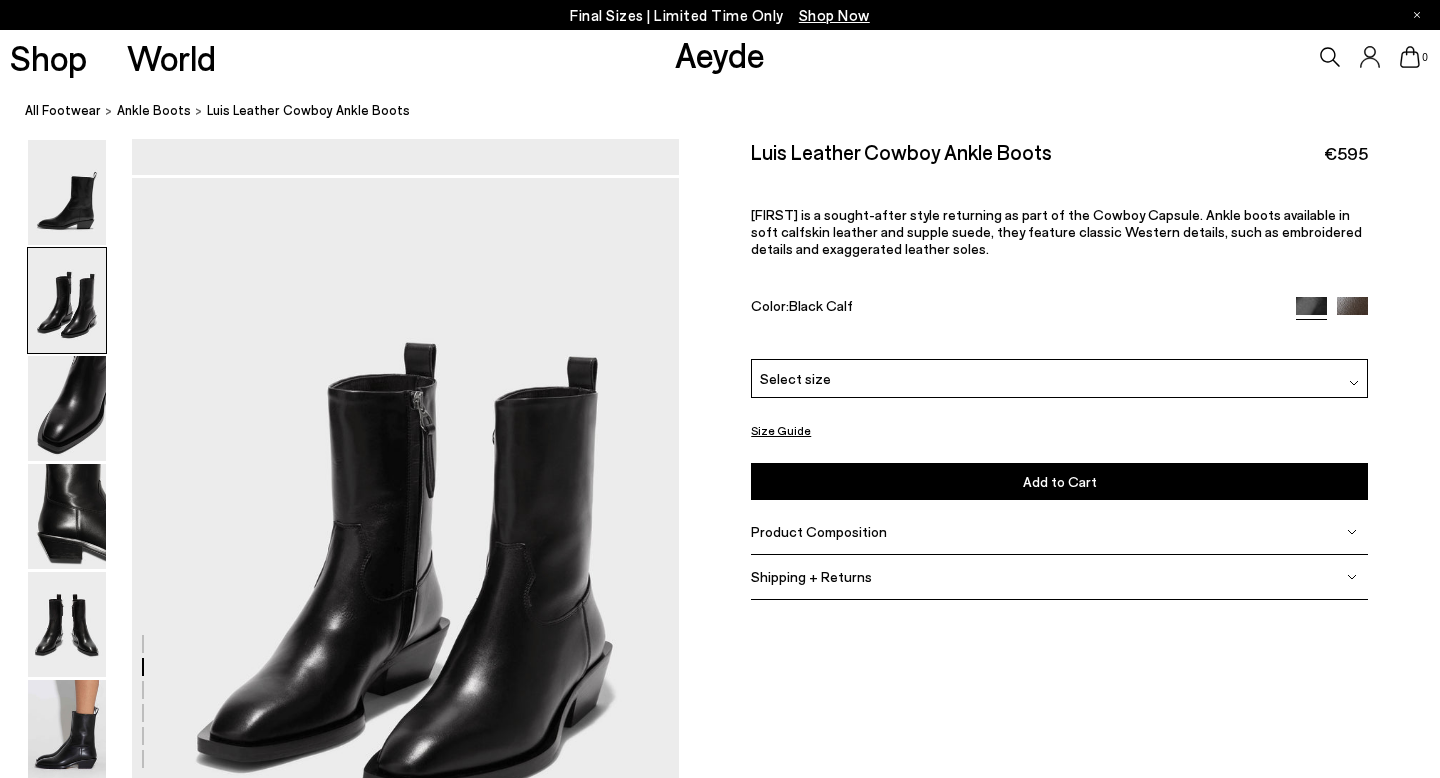 scroll, scrollTop: 735, scrollLeft: 0, axis: vertical 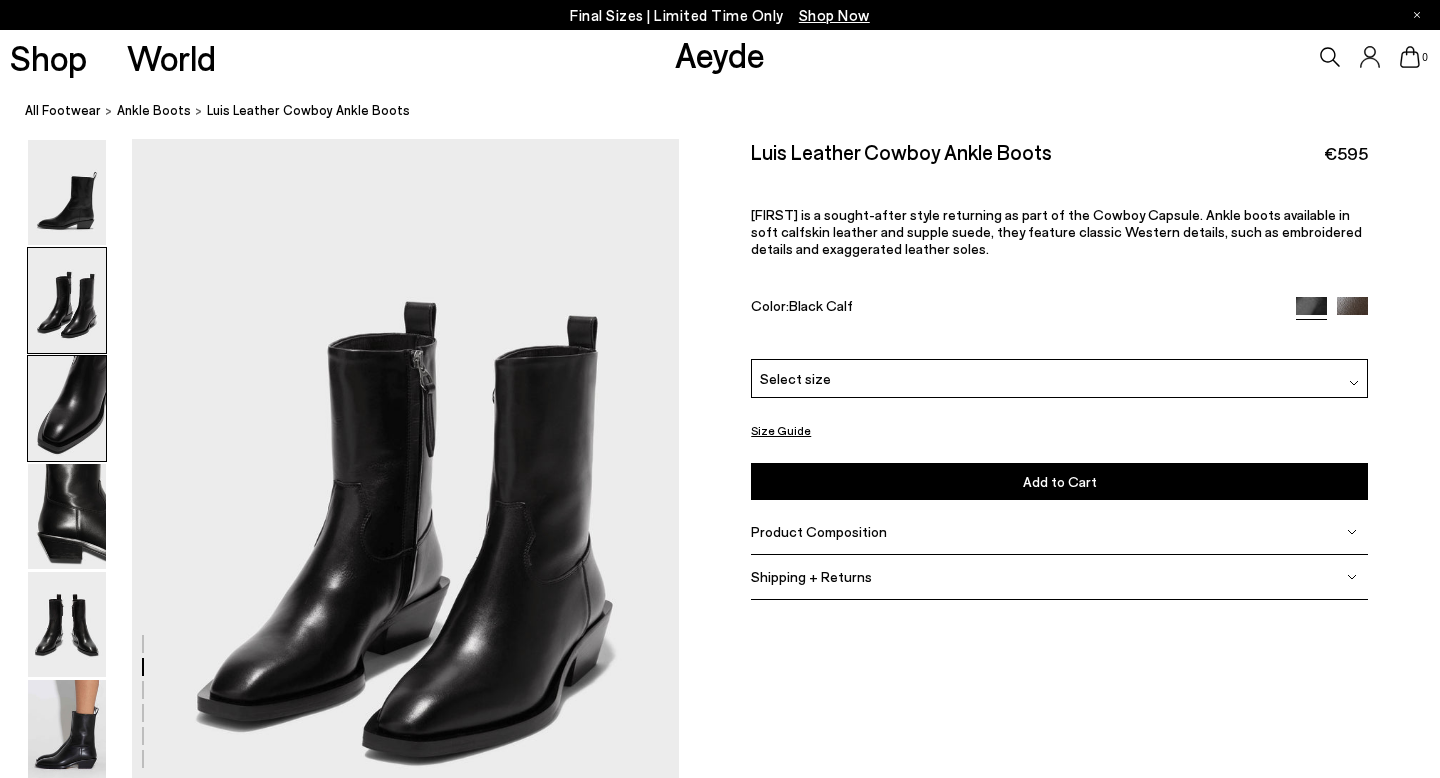 click at bounding box center [67, 408] 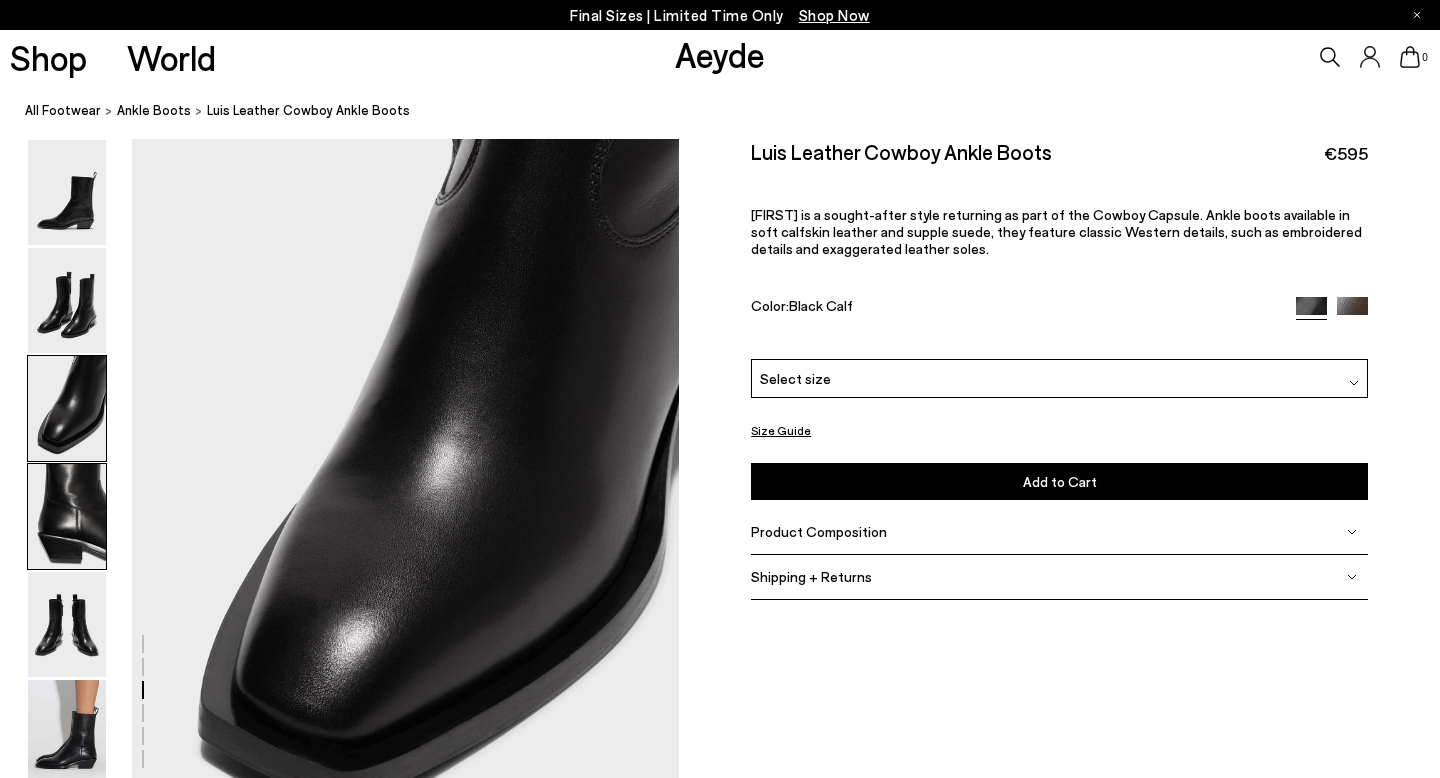 click at bounding box center (67, 516) 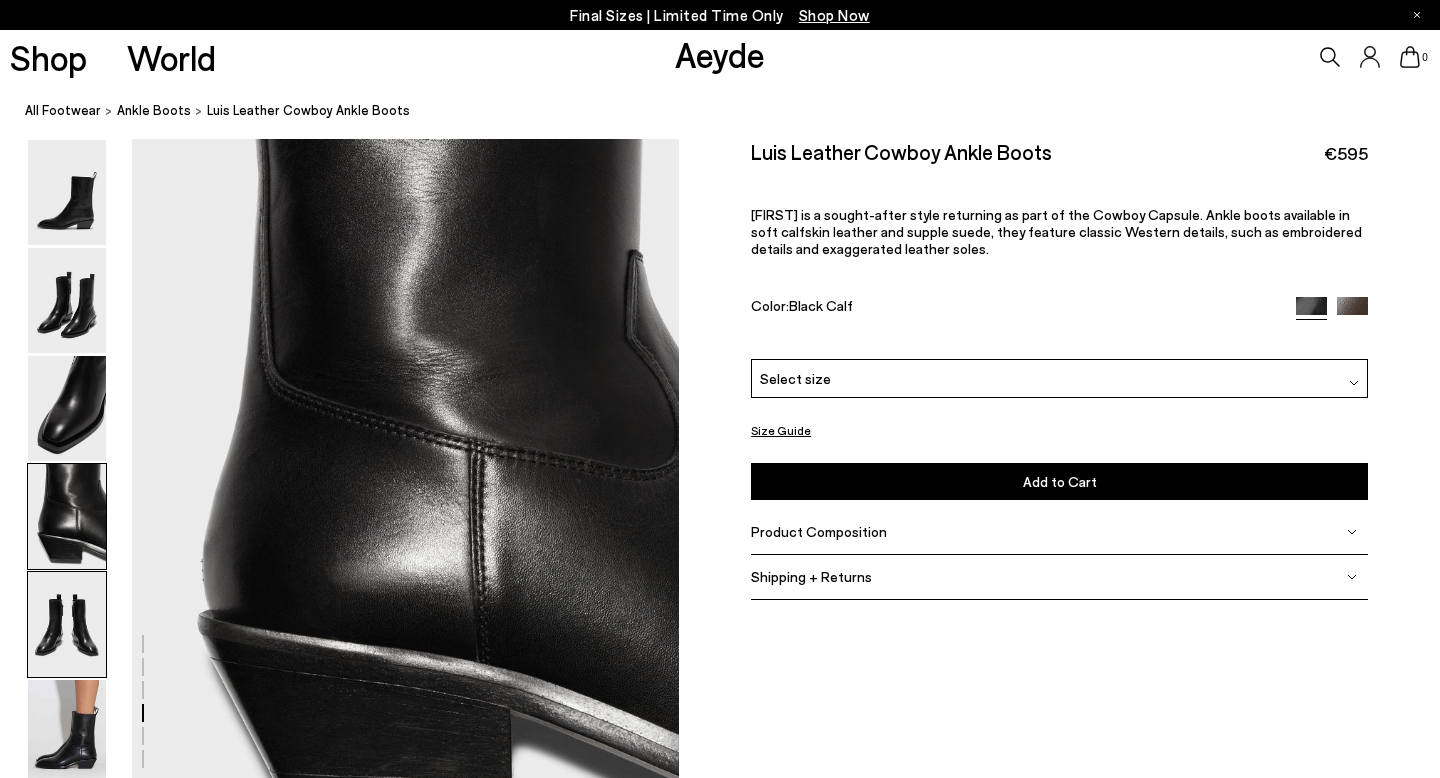 click at bounding box center [67, 624] 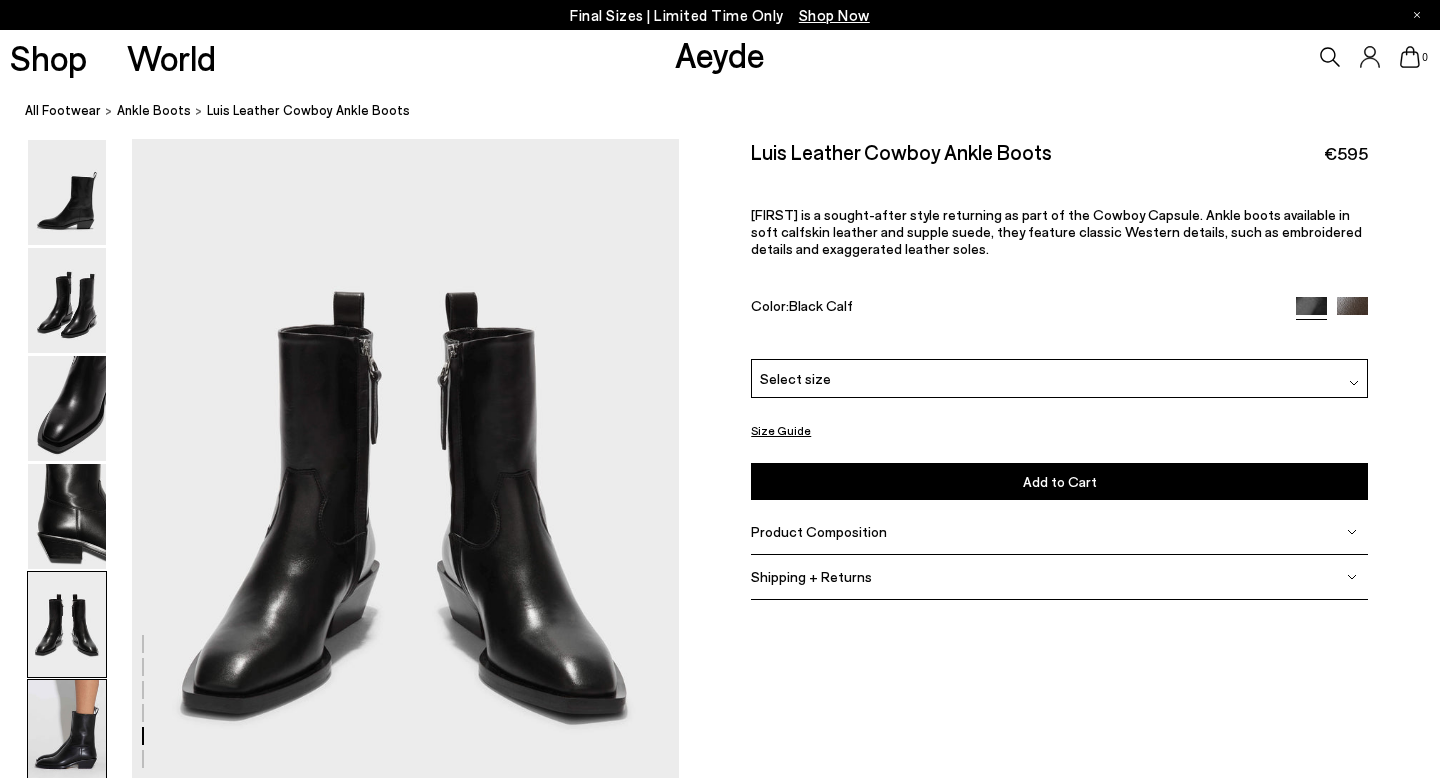 click at bounding box center [67, 732] 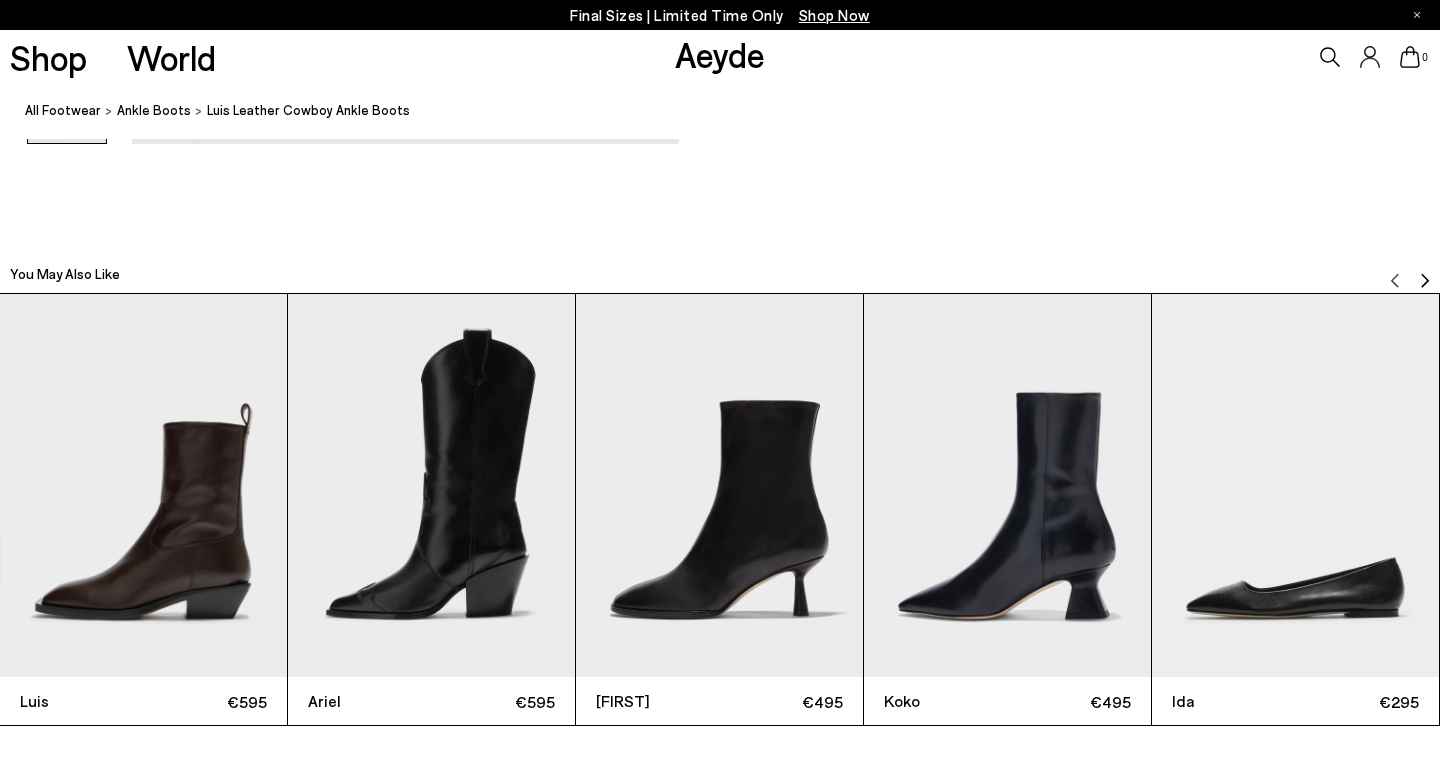 scroll, scrollTop: 4390, scrollLeft: 0, axis: vertical 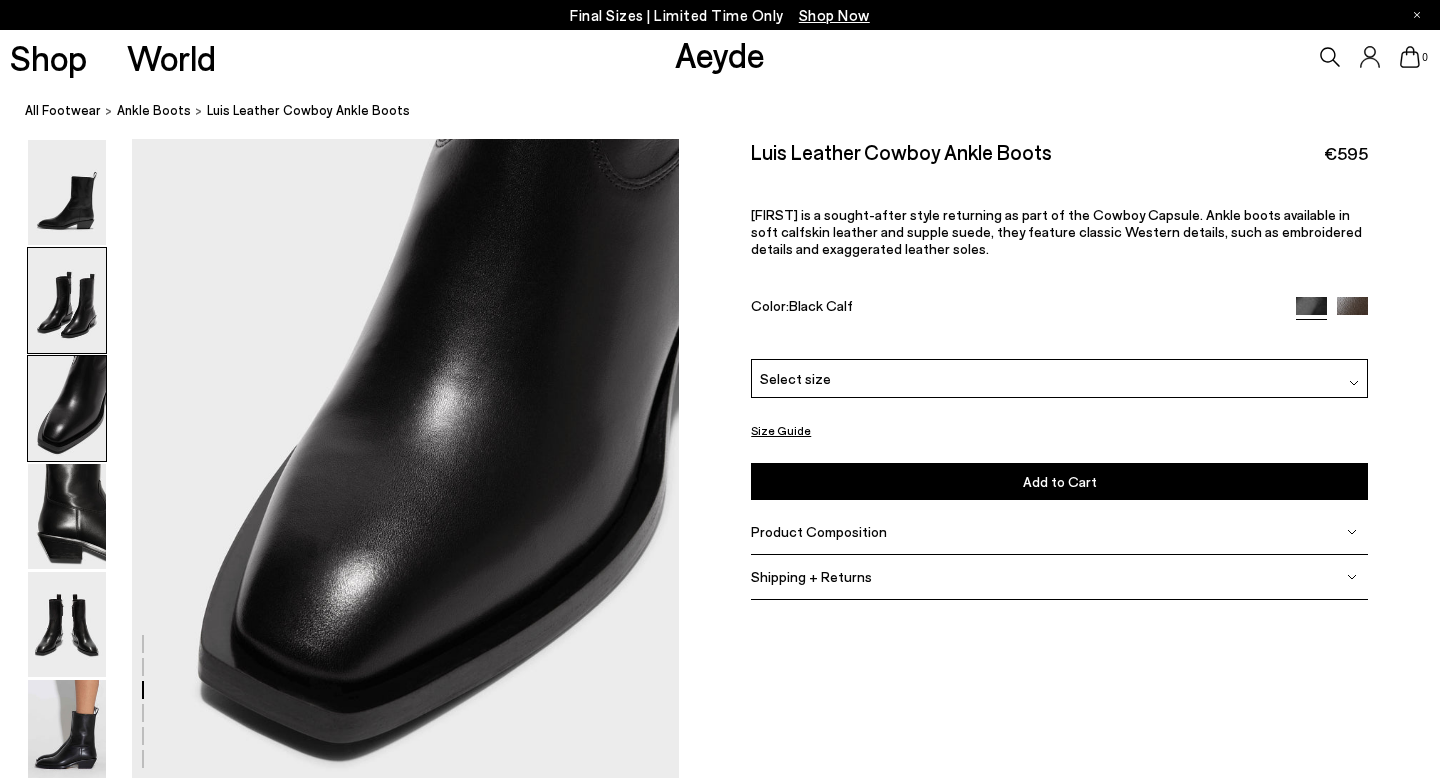click at bounding box center (67, 300) 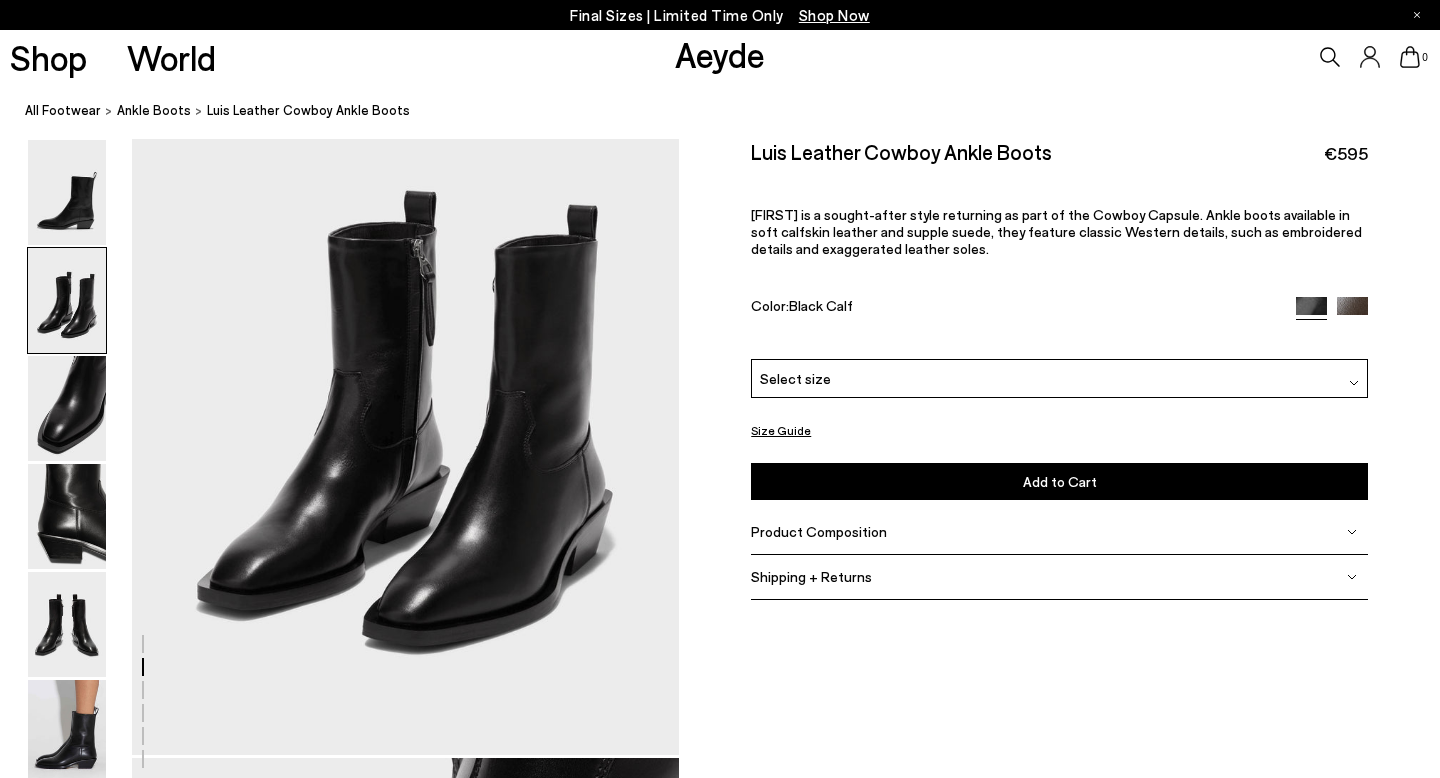 scroll, scrollTop: 830, scrollLeft: 0, axis: vertical 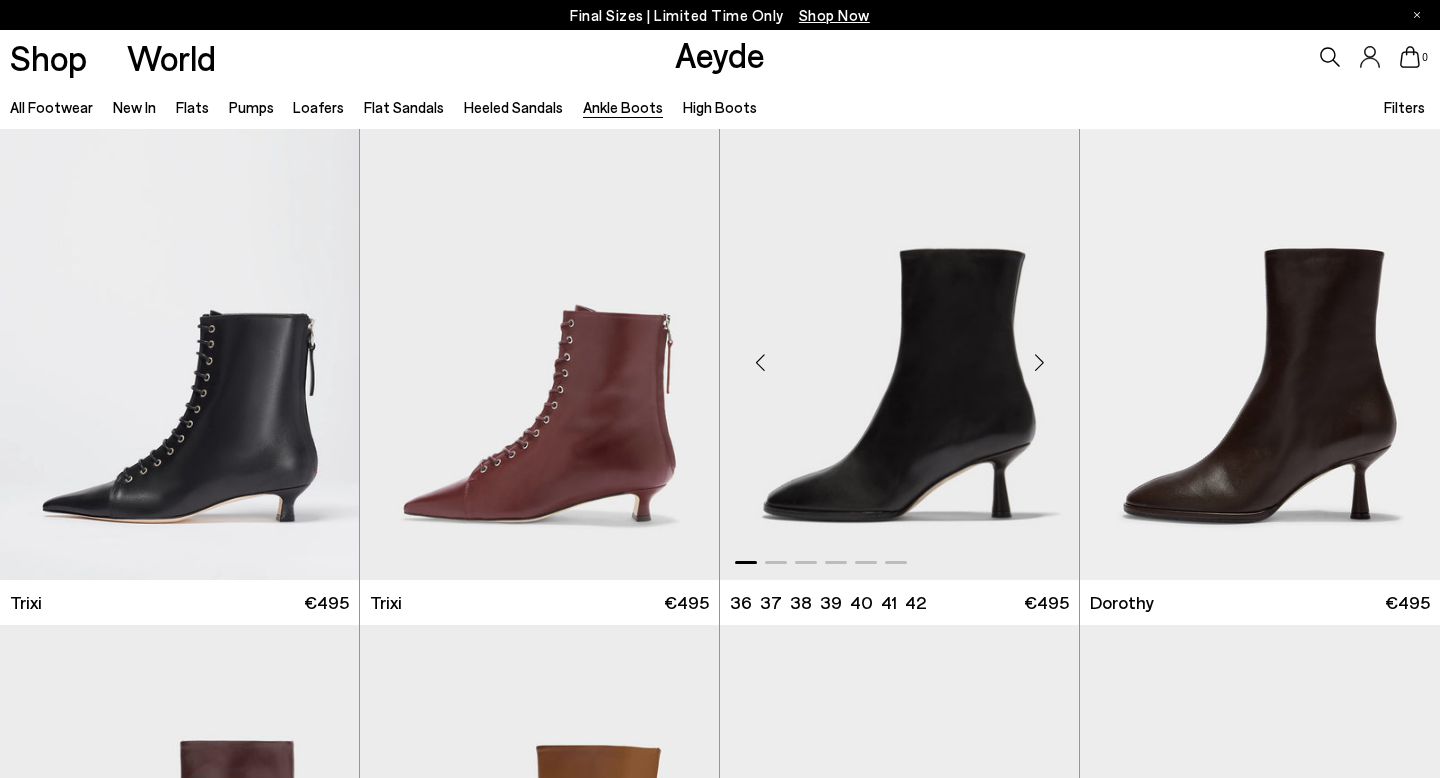 click at bounding box center [1039, 363] 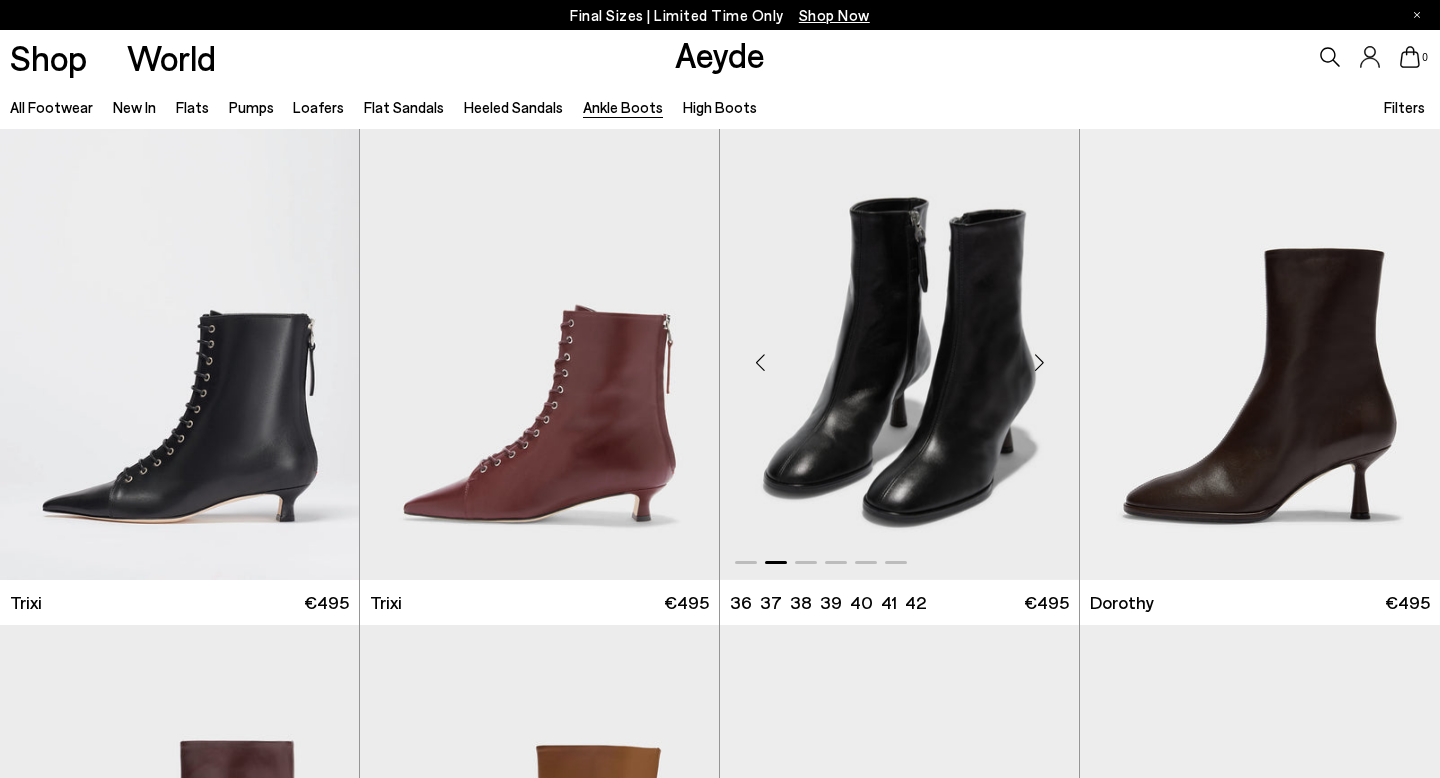 click at bounding box center (1039, 363) 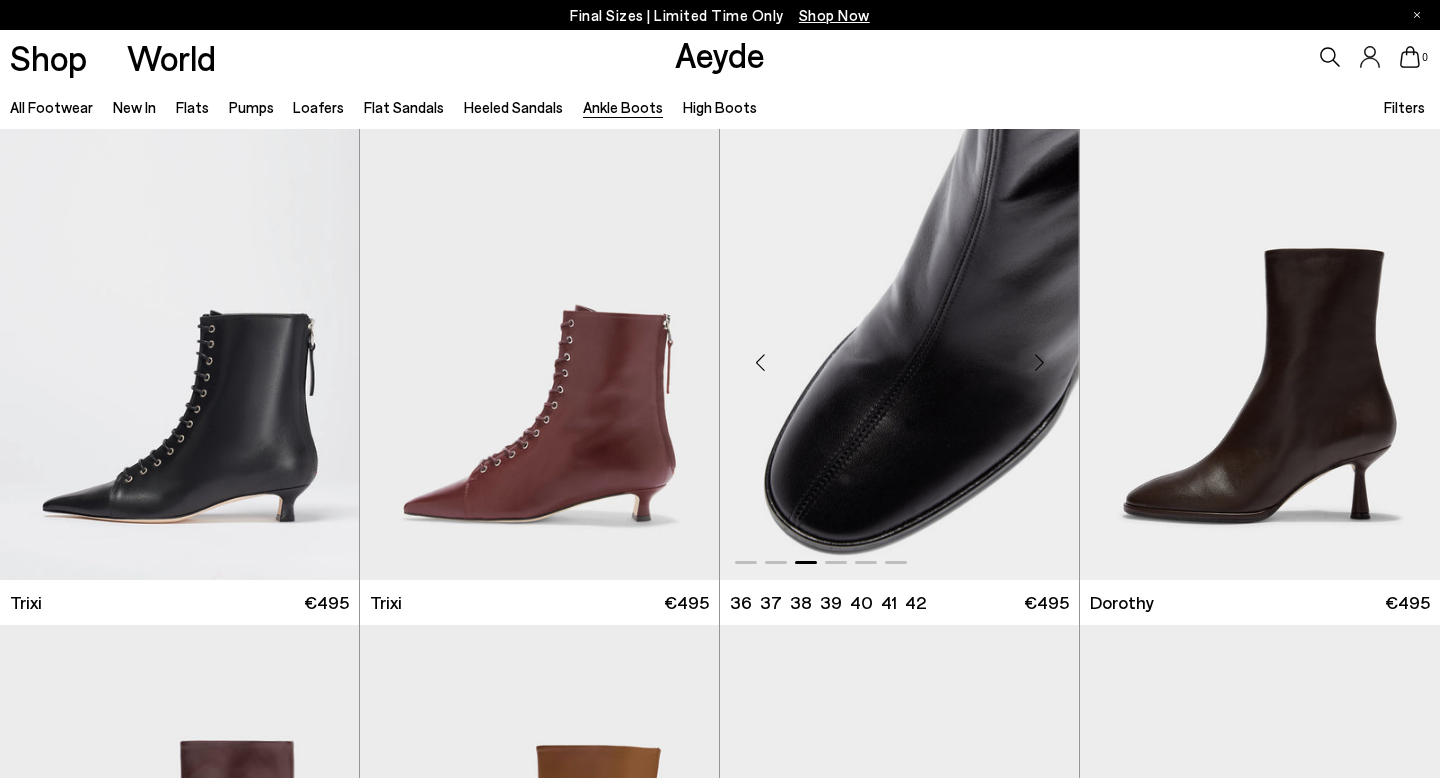 click at bounding box center (1039, 363) 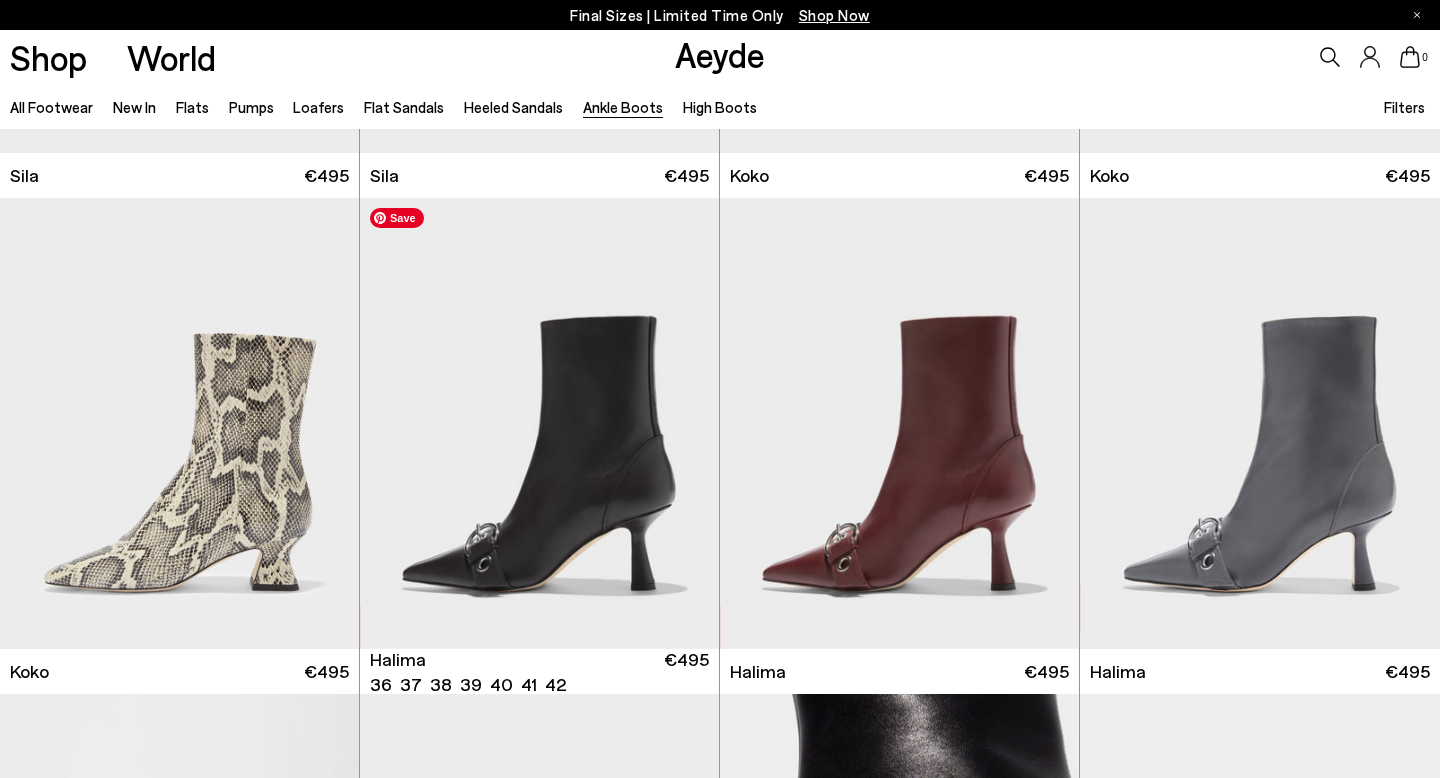 scroll, scrollTop: 0, scrollLeft: 0, axis: both 